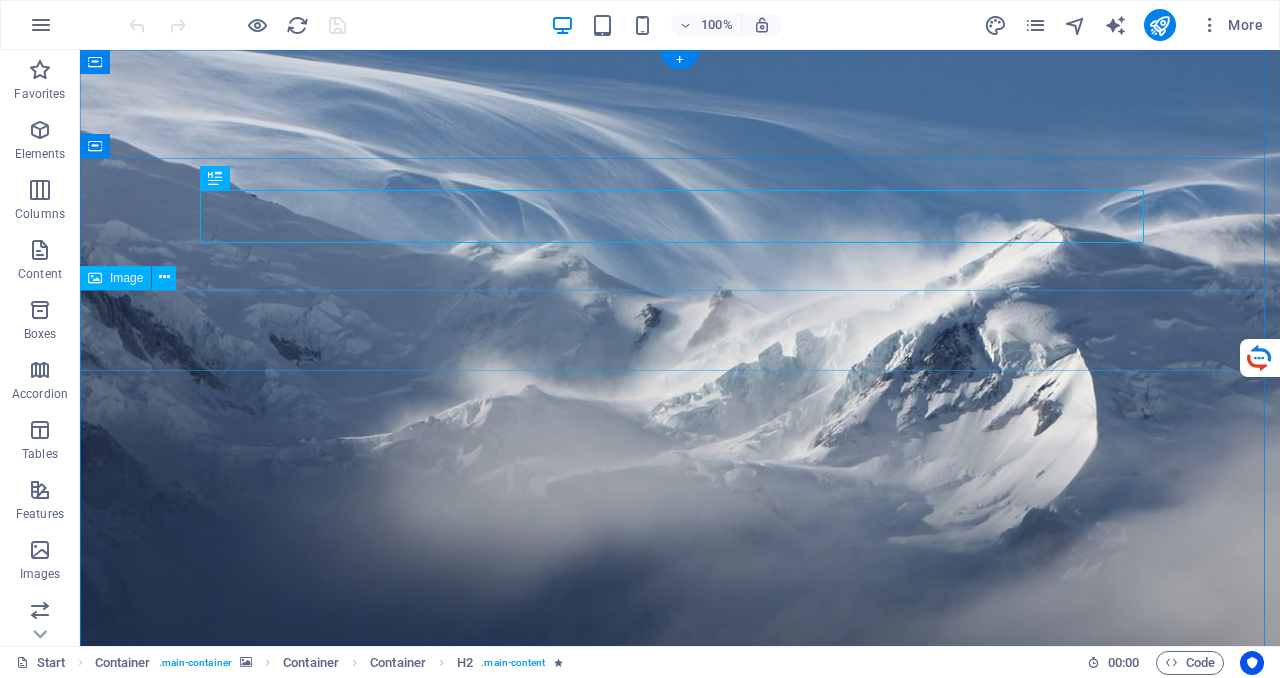 scroll, scrollTop: 0, scrollLeft: 0, axis: both 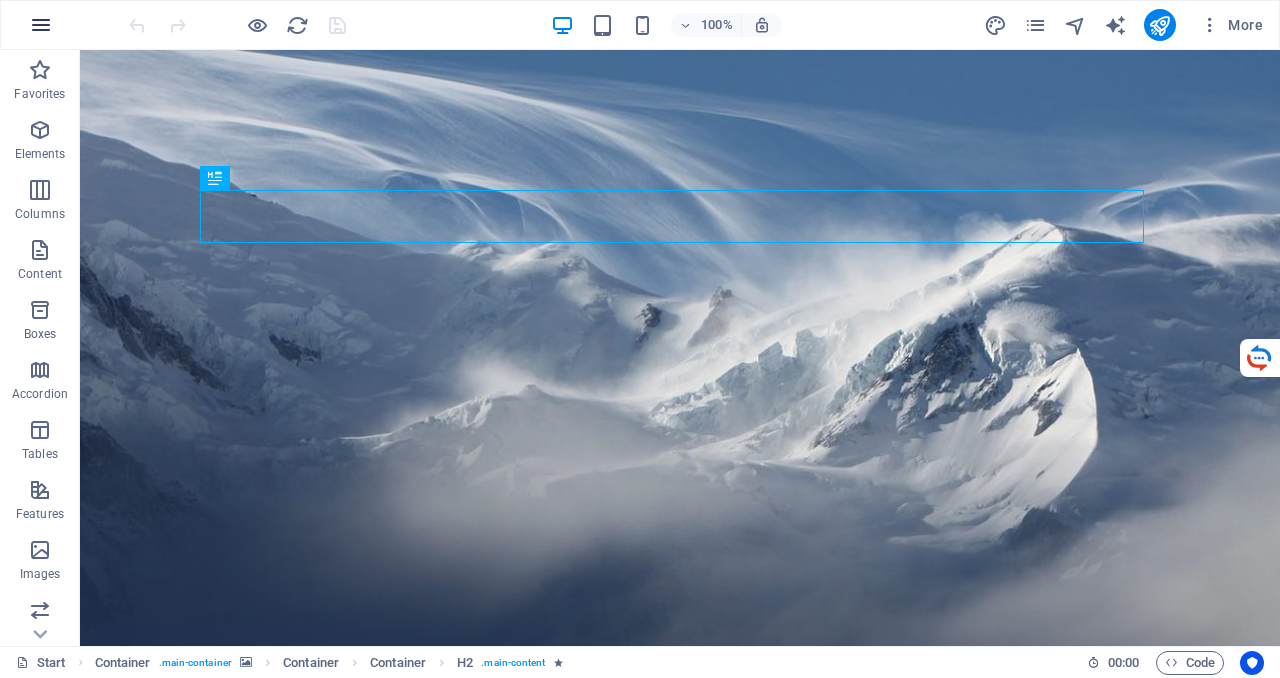 click at bounding box center [41, 25] 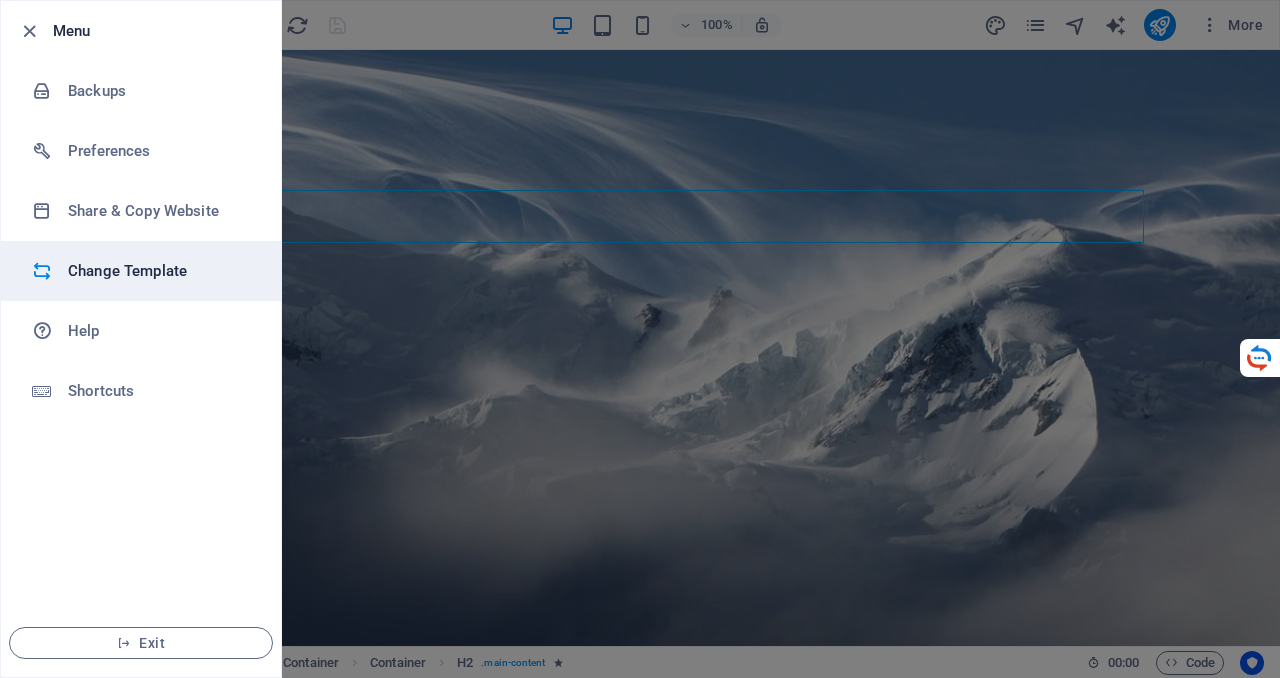 click on "Change Template" at bounding box center [160, 271] 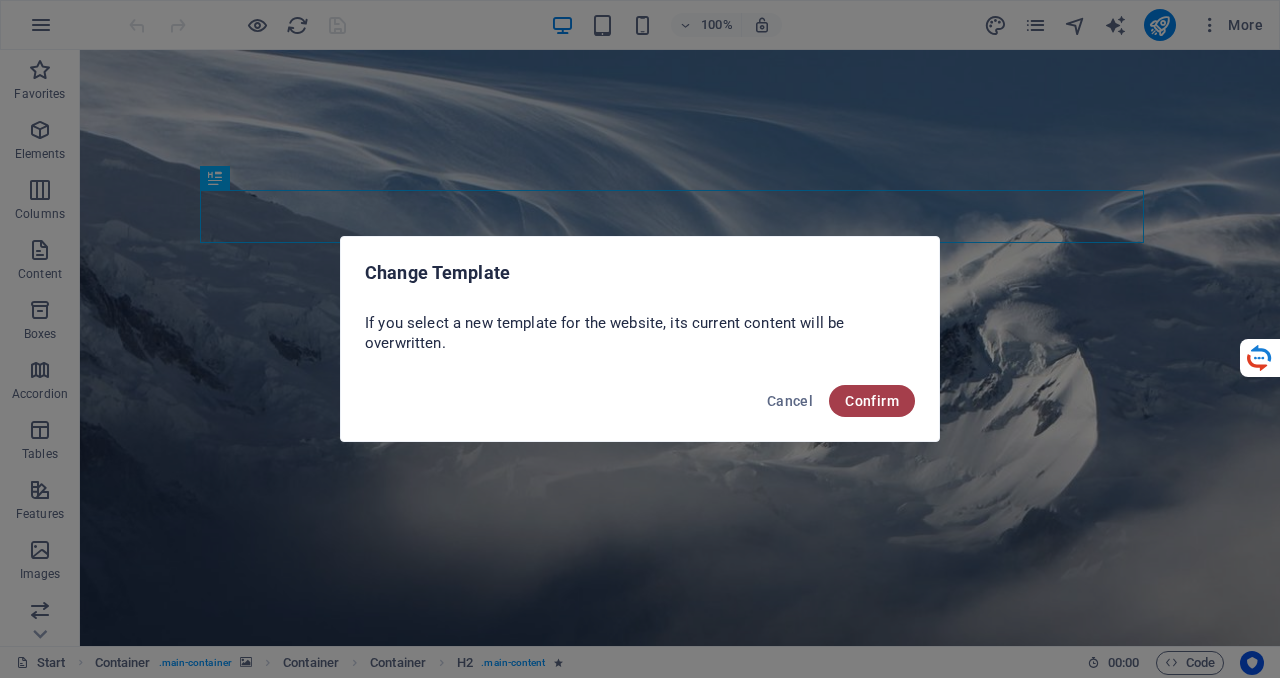 click on "Confirm" at bounding box center (872, 401) 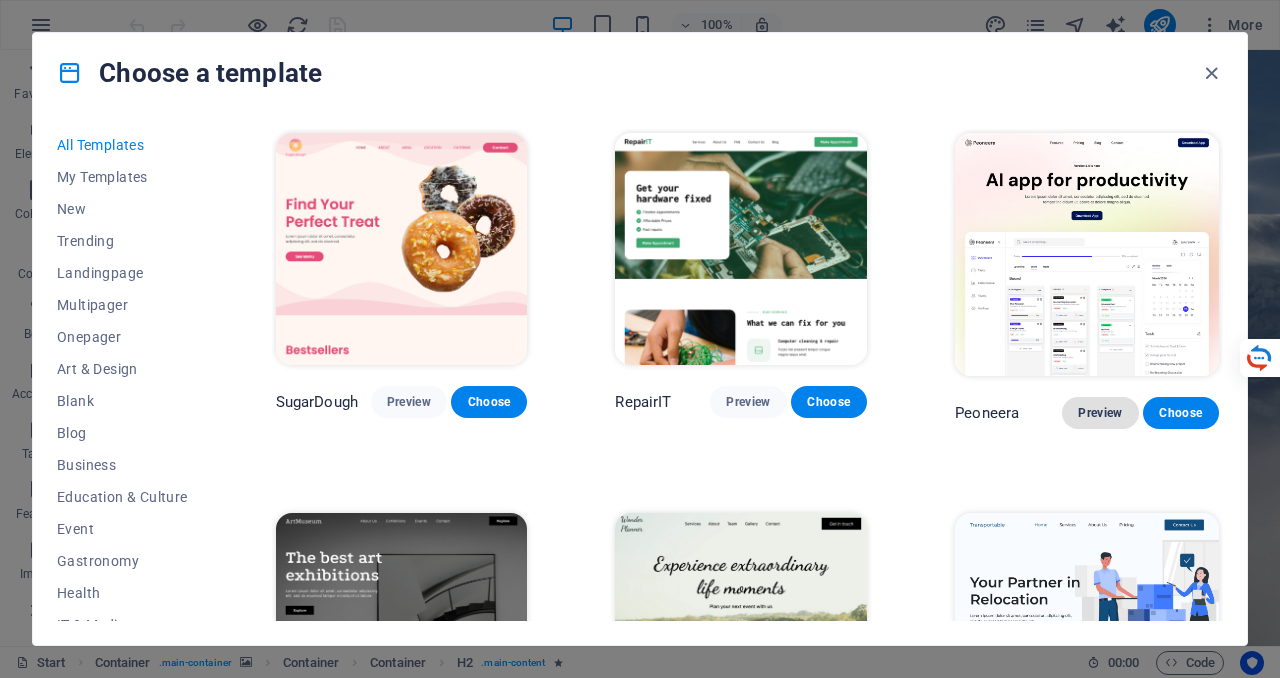 click on "Preview" at bounding box center [1100, 413] 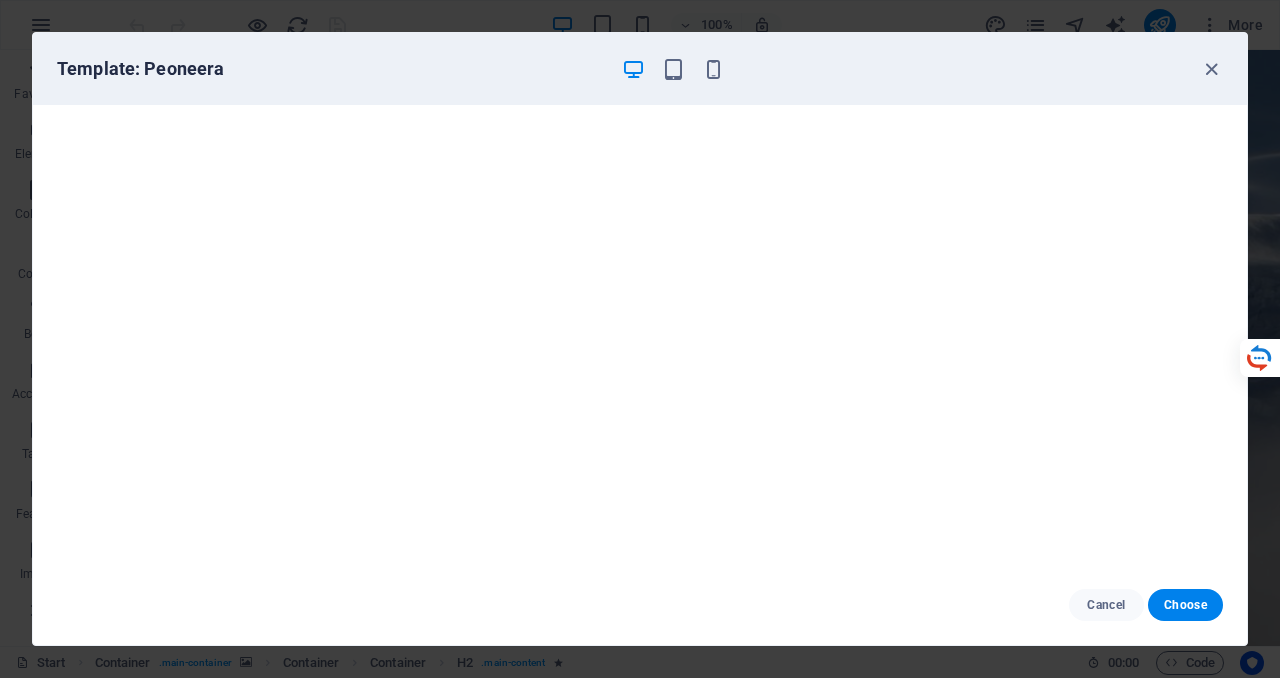 scroll, scrollTop: 0, scrollLeft: 0, axis: both 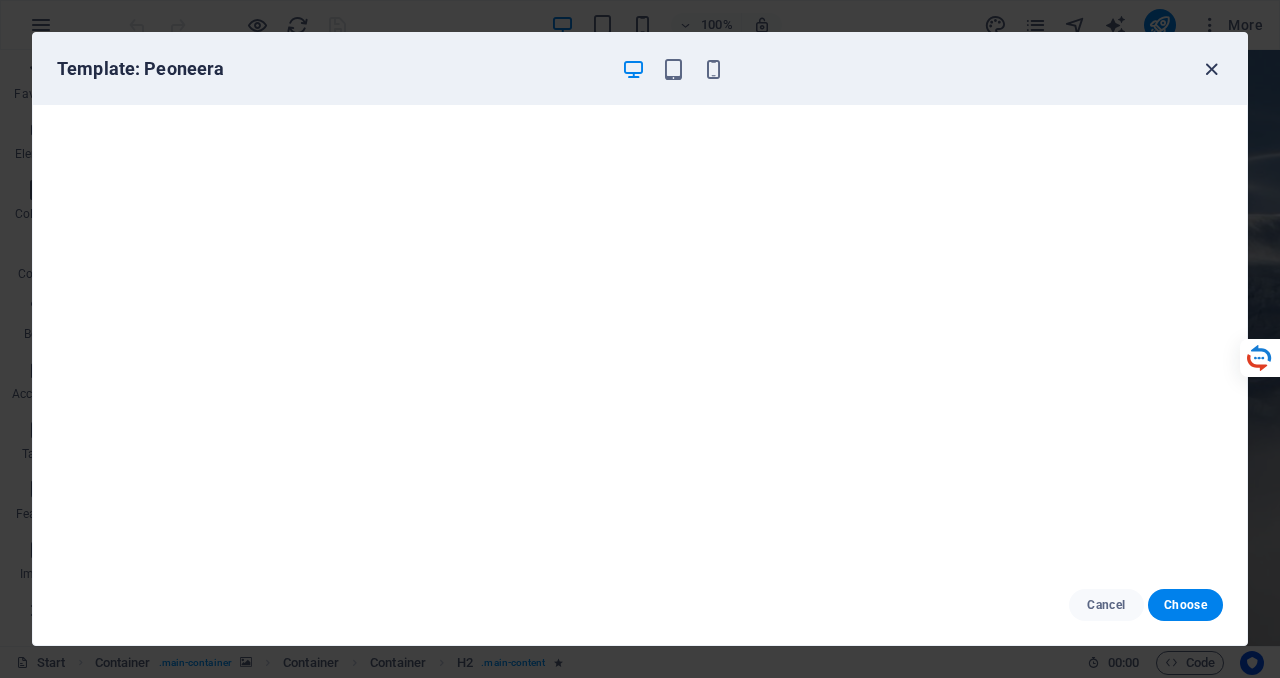 click at bounding box center (1211, 69) 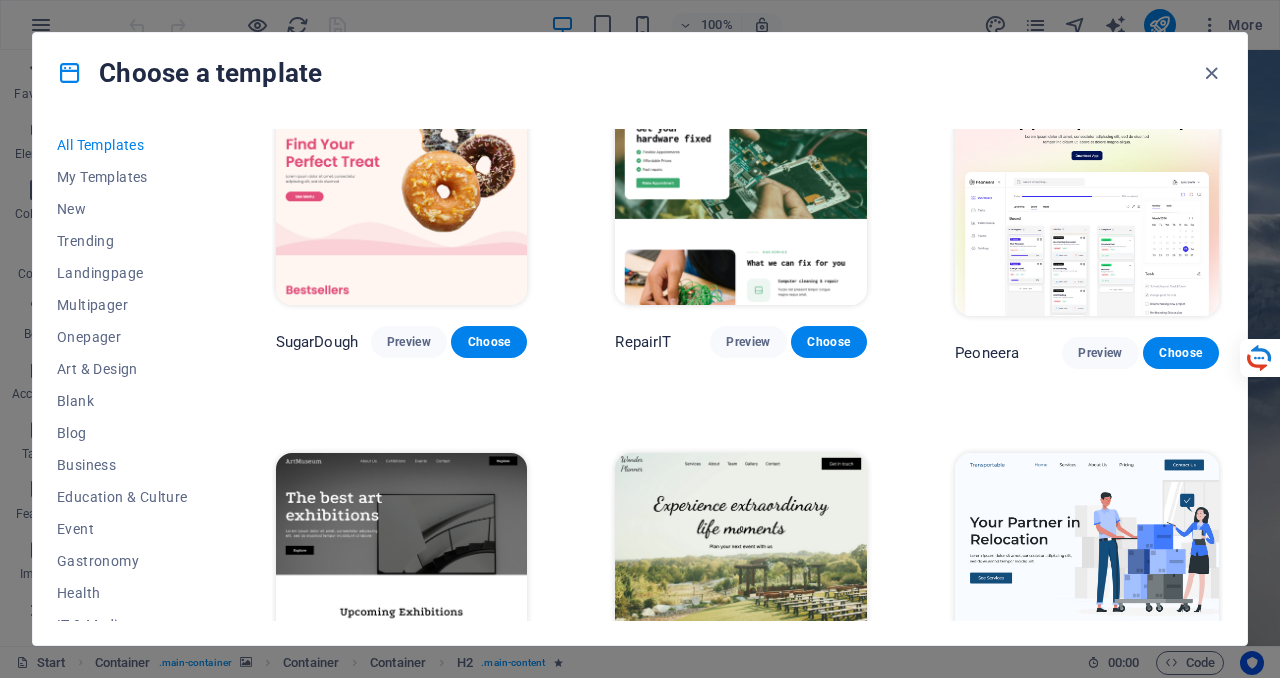 scroll, scrollTop: 0, scrollLeft: 0, axis: both 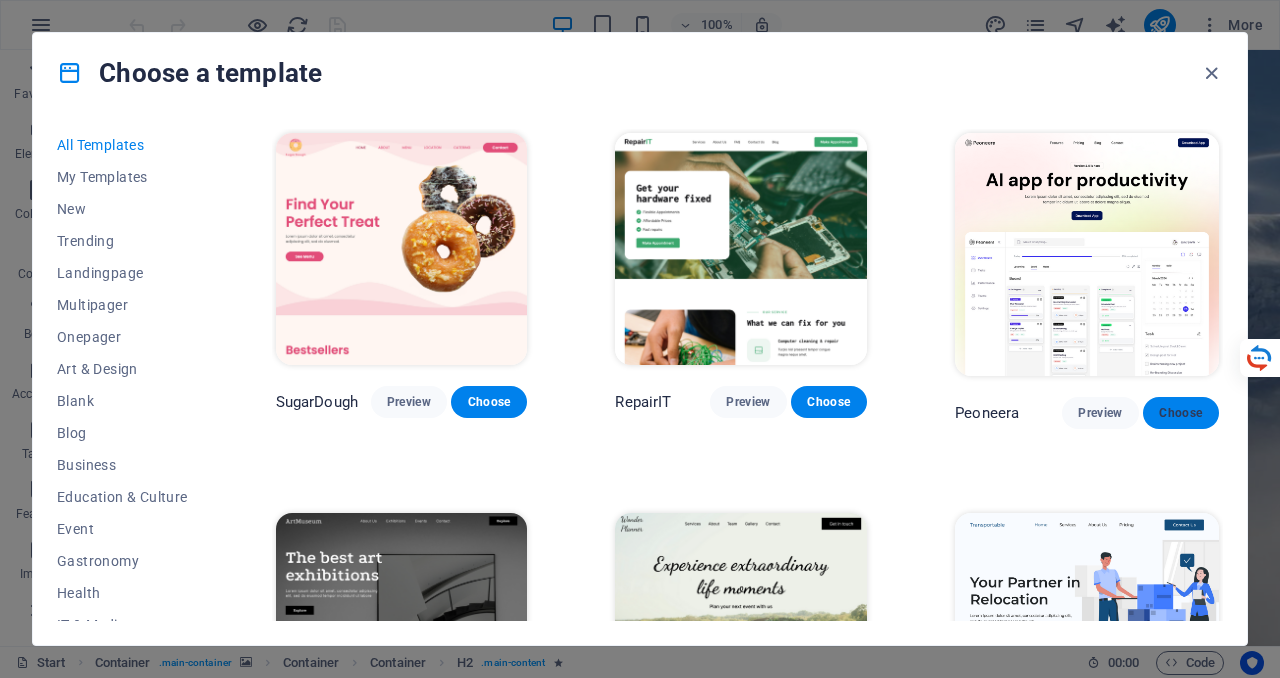 click on "Choose" at bounding box center (1181, 413) 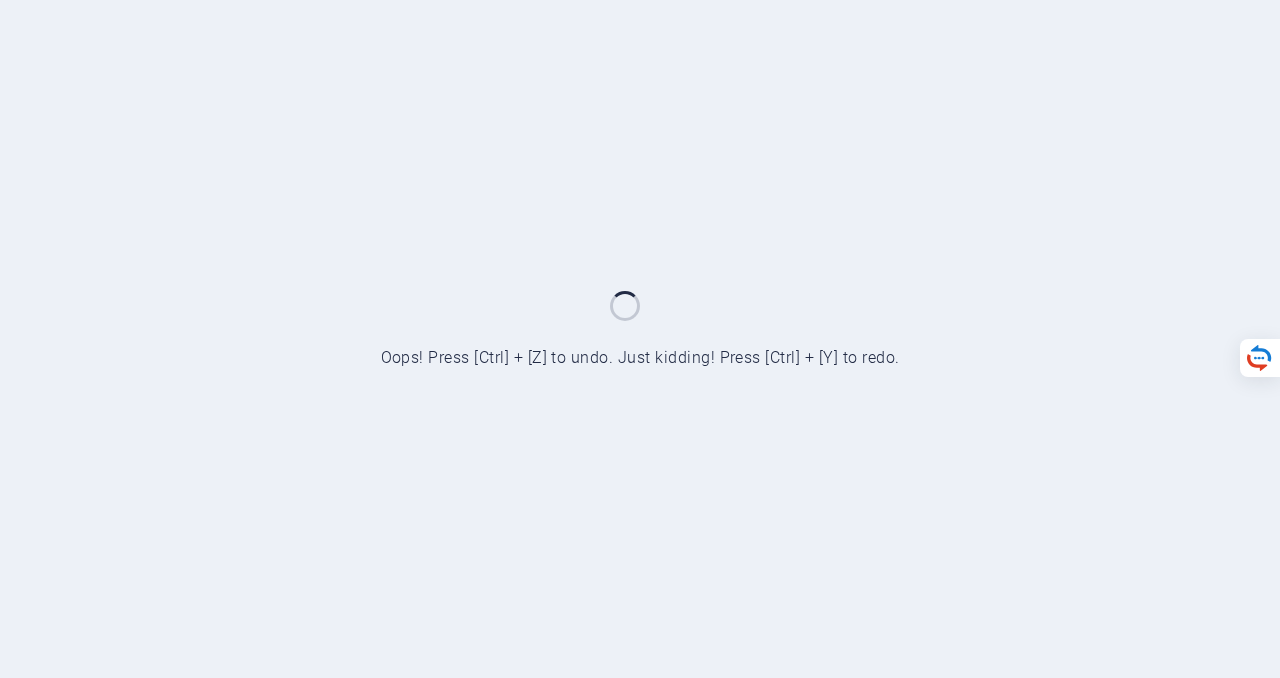 scroll, scrollTop: 0, scrollLeft: 0, axis: both 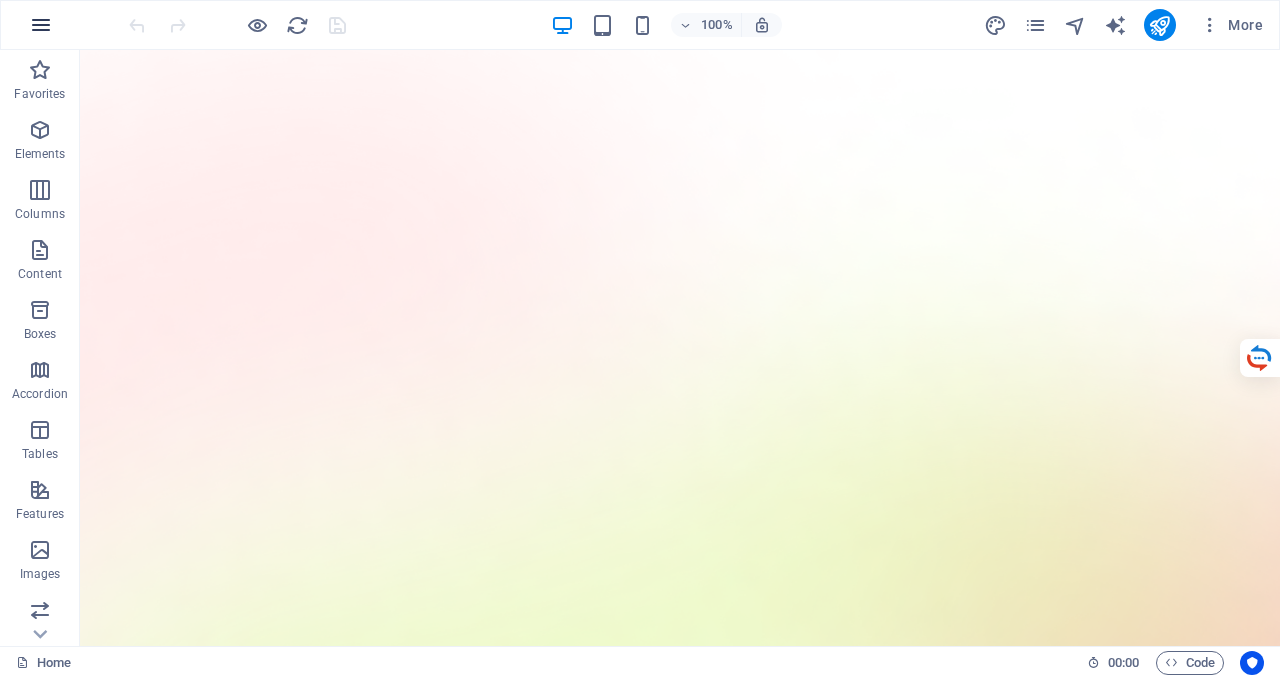 click at bounding box center (41, 25) 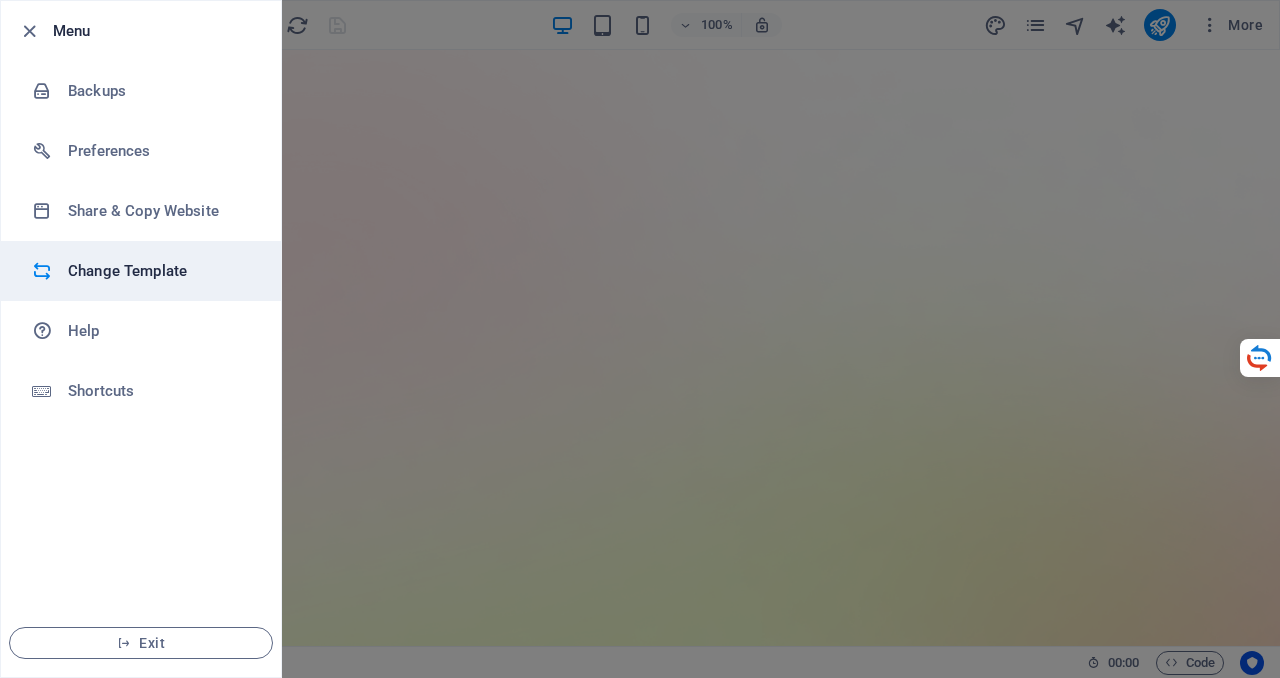 click on "Change Template" at bounding box center (160, 271) 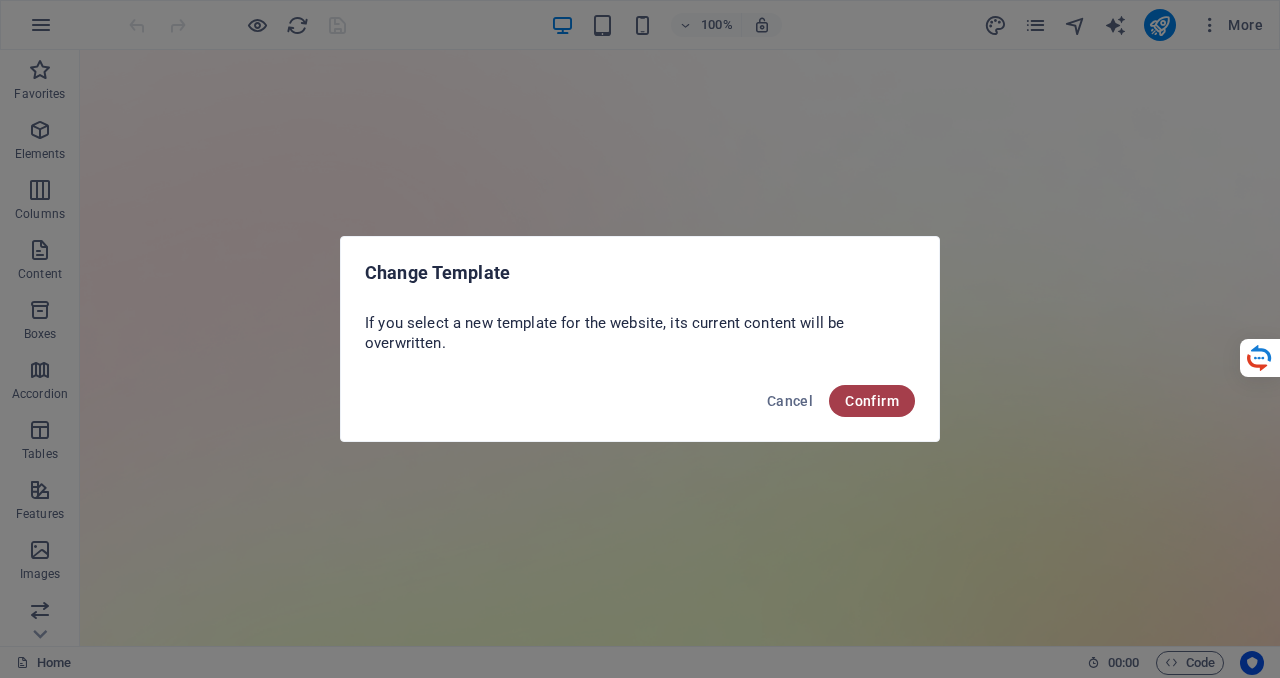 click on "Confirm" at bounding box center (872, 401) 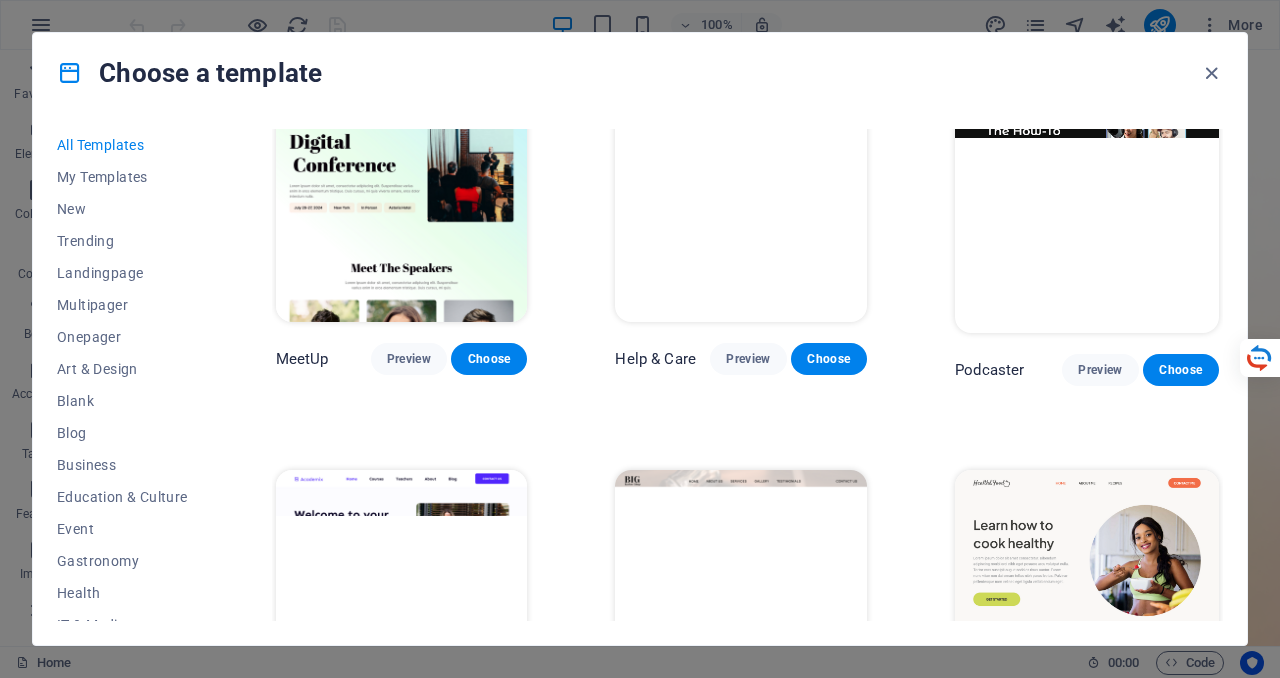 scroll, scrollTop: 1184, scrollLeft: 0, axis: vertical 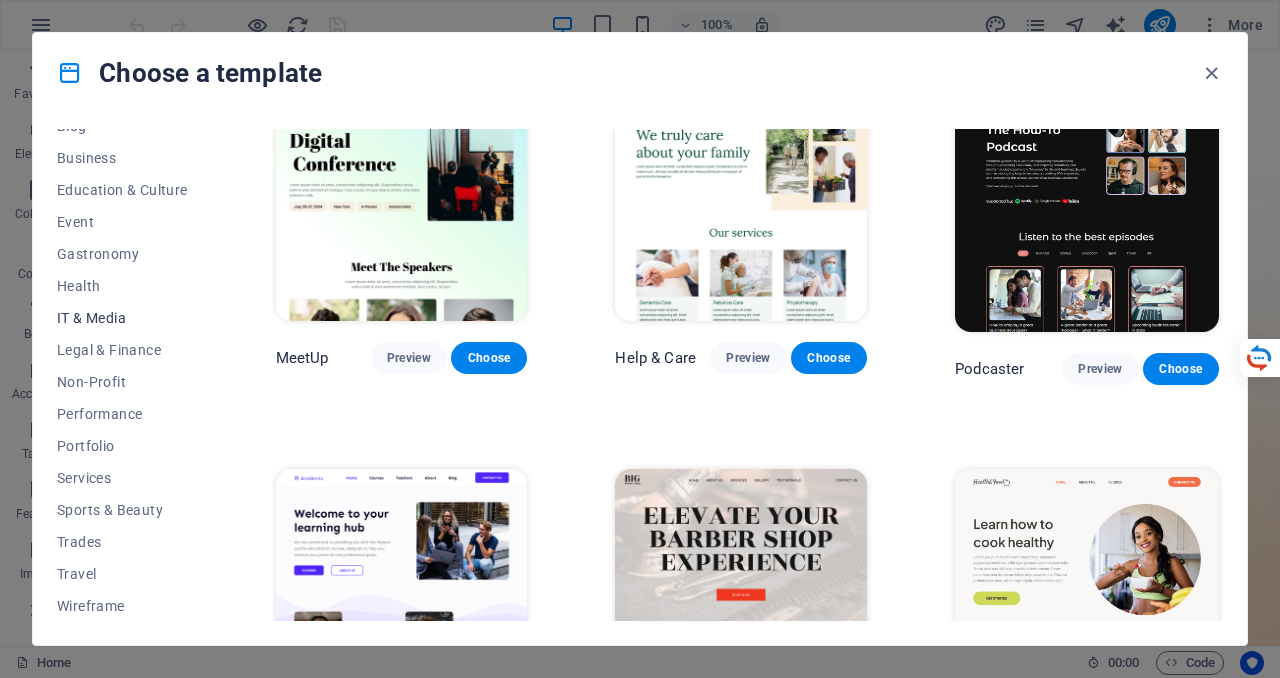 click on "IT & Media" at bounding box center [122, 318] 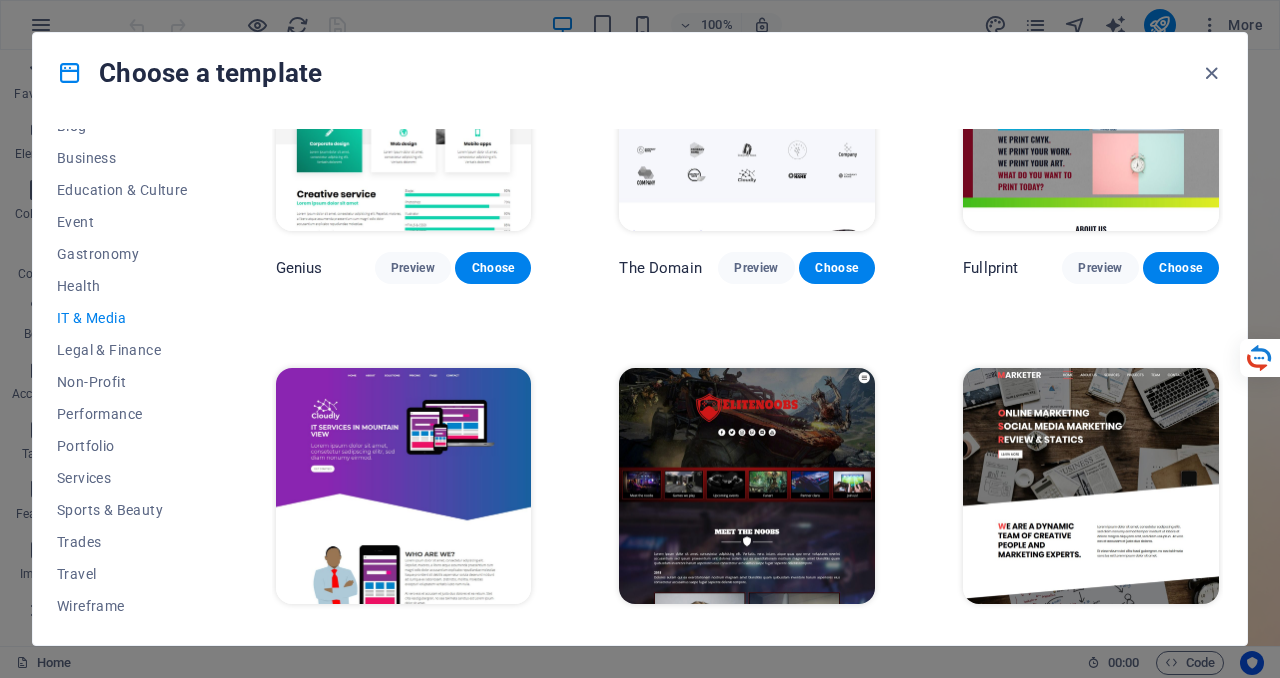 scroll, scrollTop: 916, scrollLeft: 0, axis: vertical 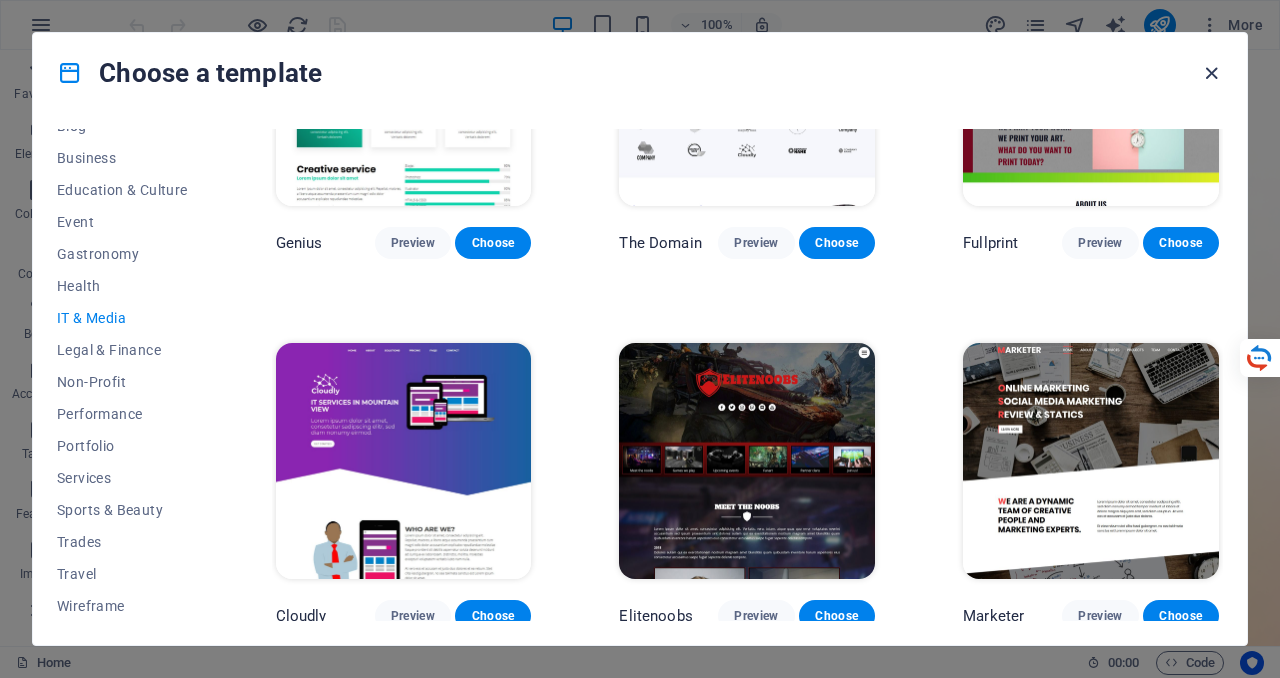 click at bounding box center [1211, 73] 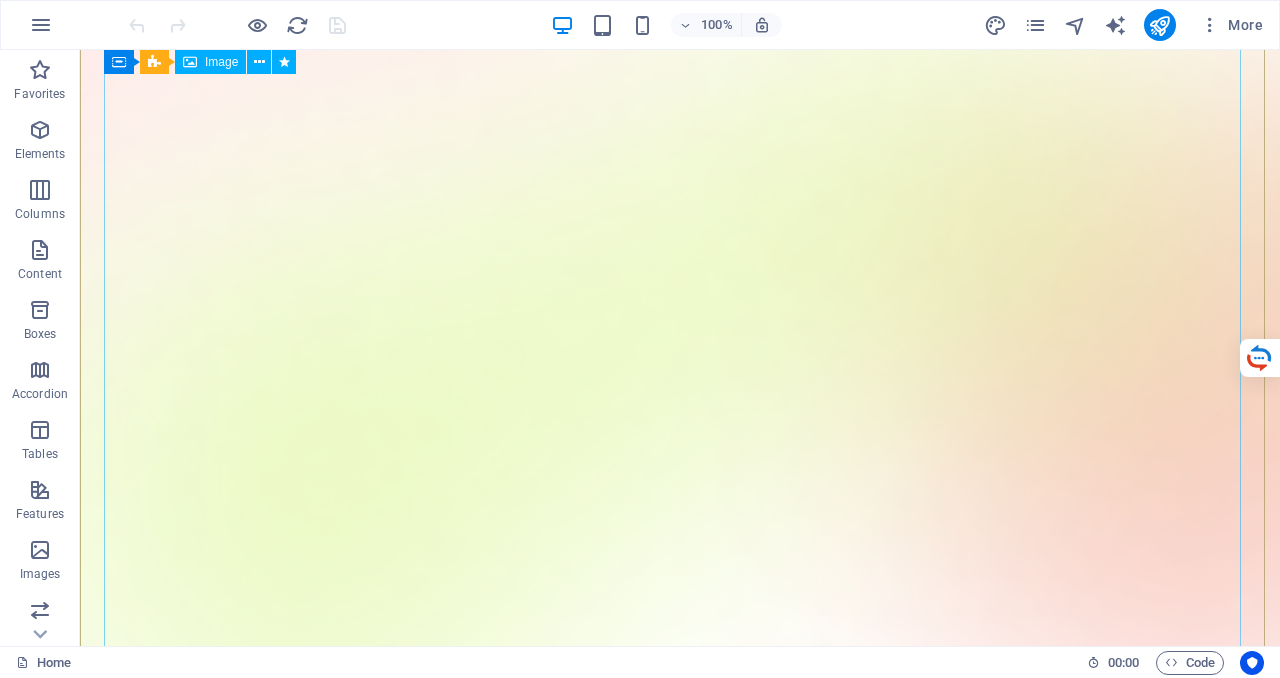 scroll, scrollTop: 0, scrollLeft: 0, axis: both 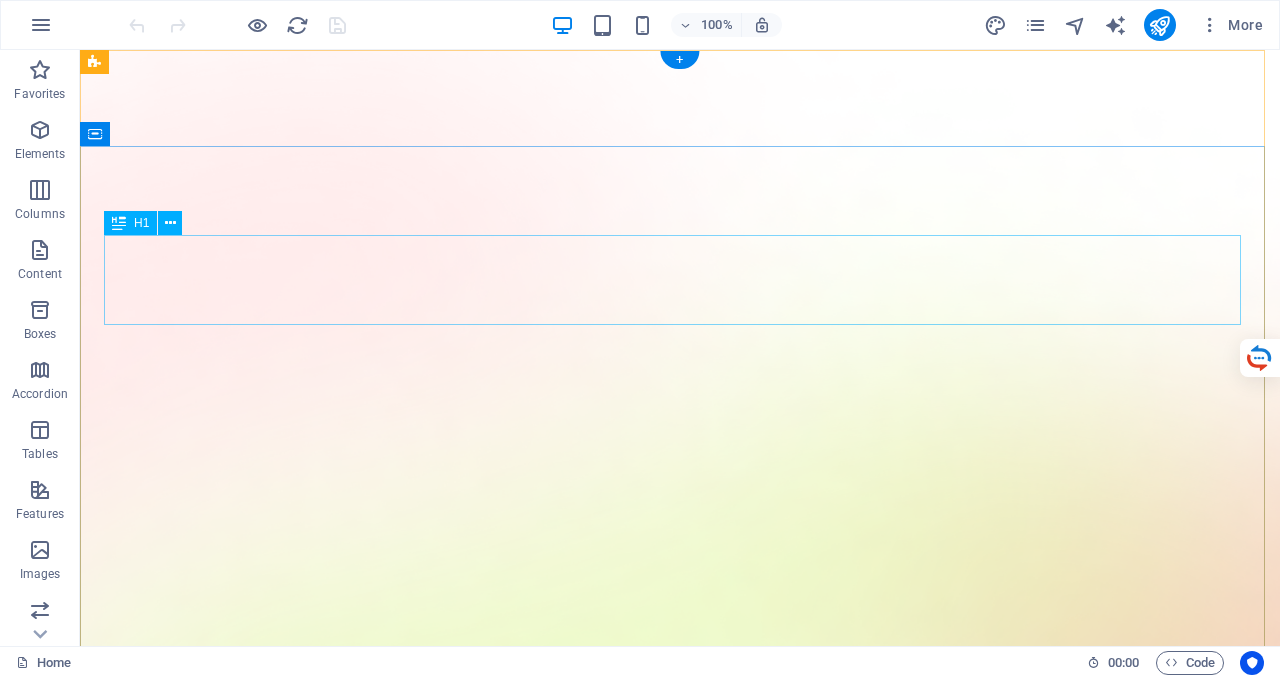click on "AI app for productivity" at bounding box center [680, 1735] 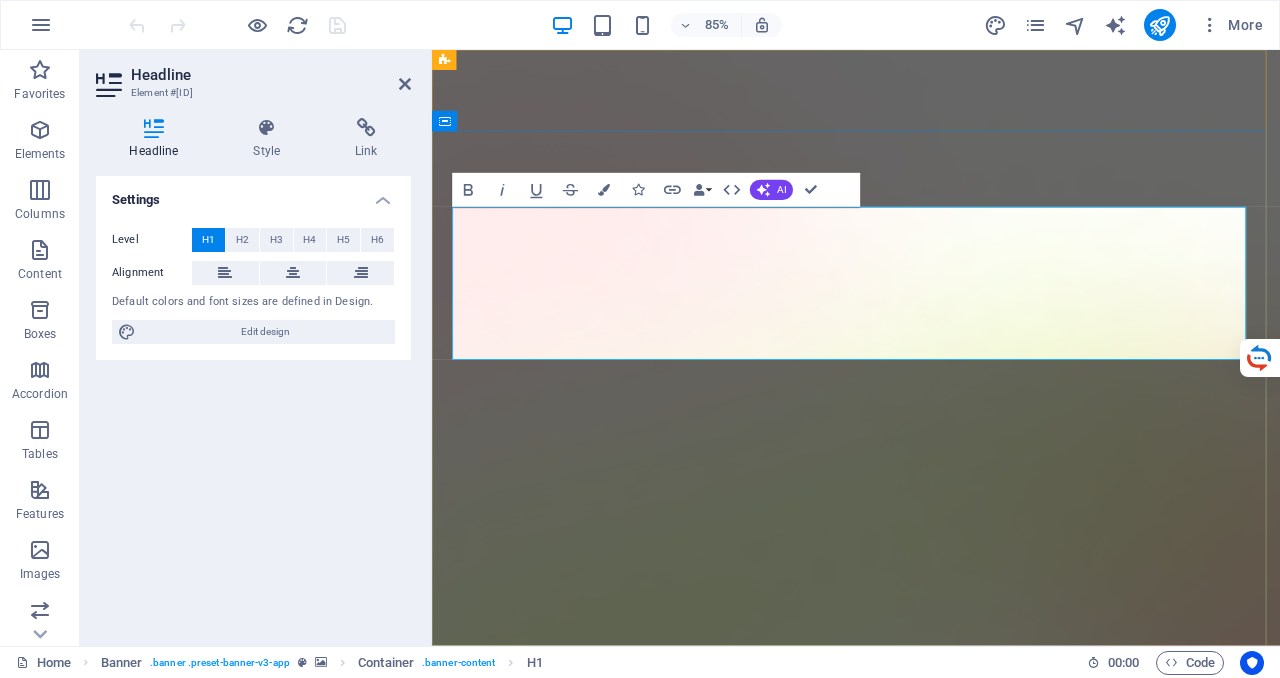 type 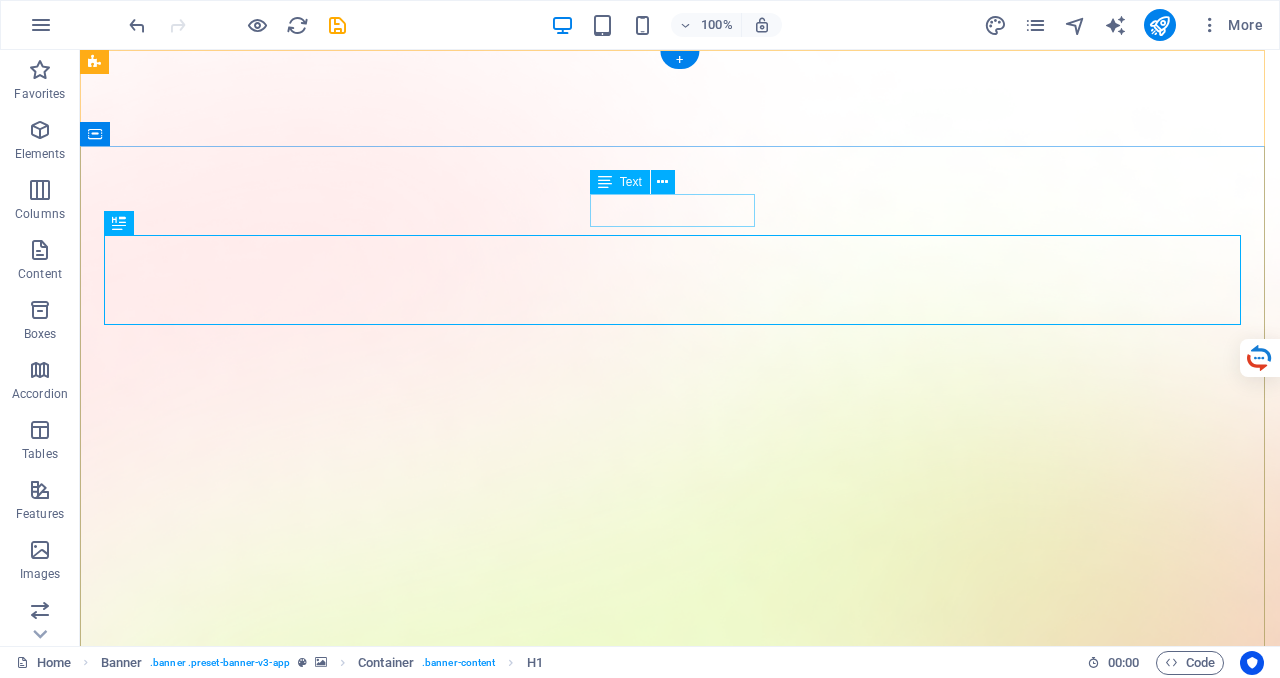 click on "Version 2.0 is here" at bounding box center [680, 1665] 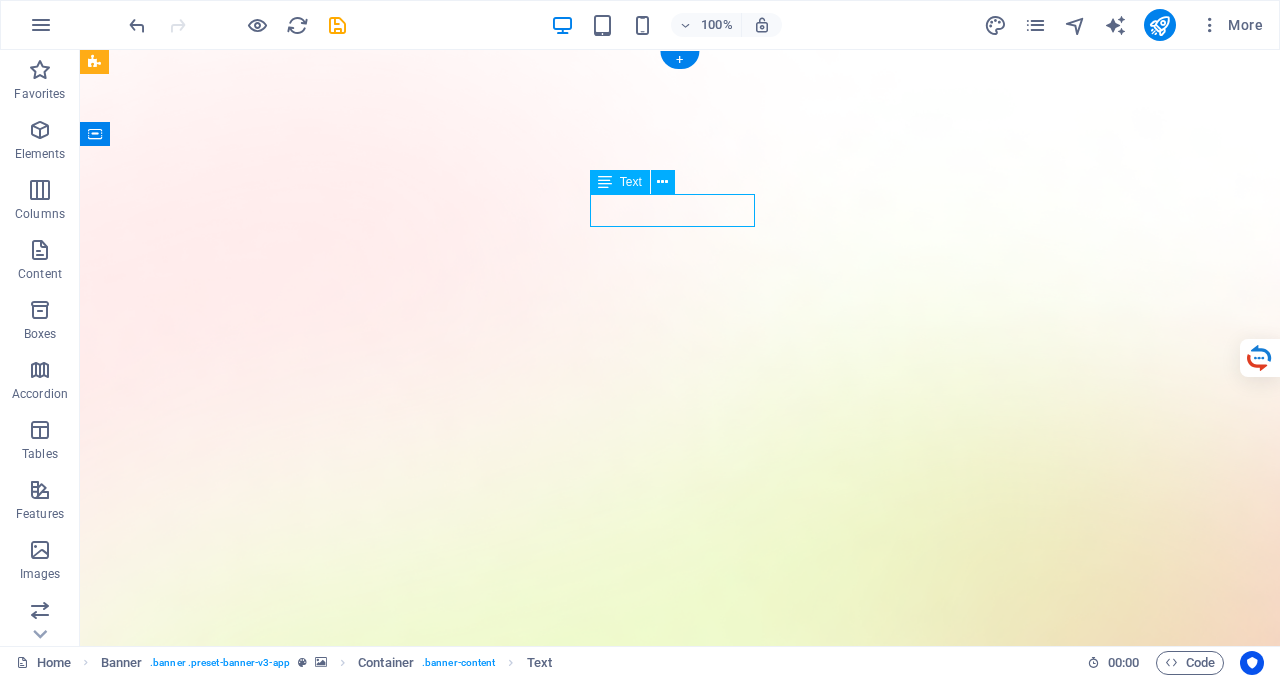 click on "Version 2.0 is here" at bounding box center [680, 1665] 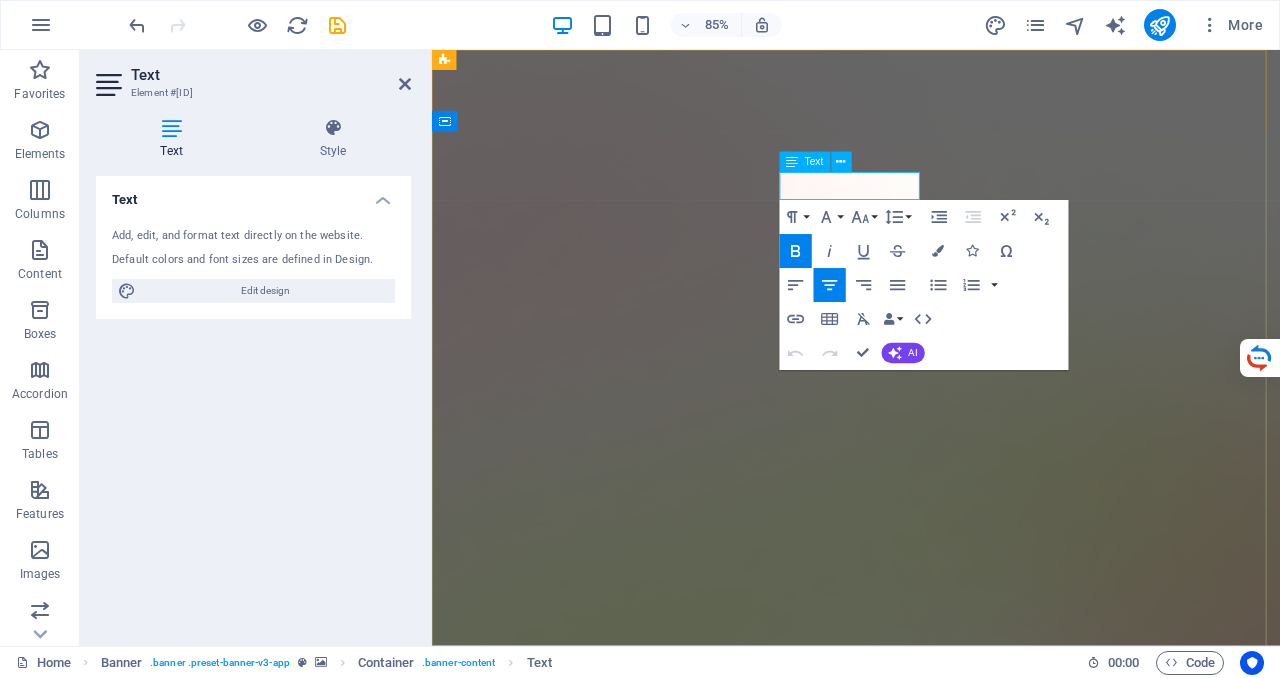 click on "Version 2.0 is here" at bounding box center (931, 1665) 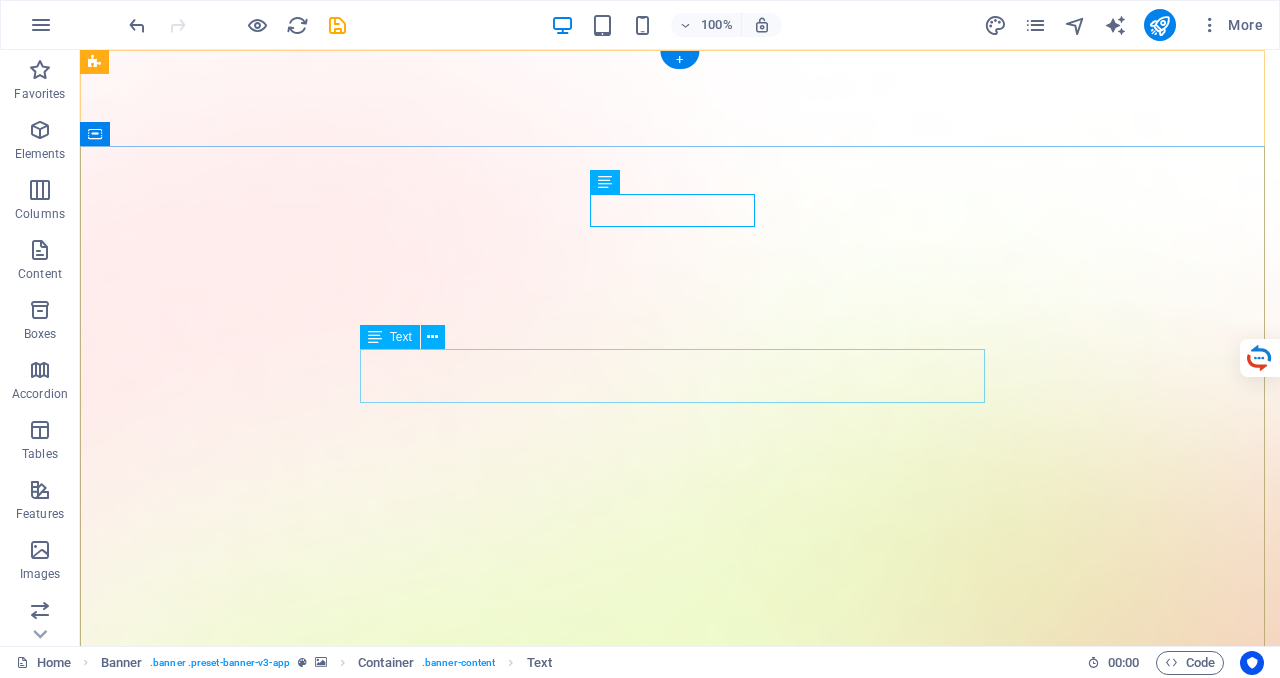 click on "Lorem ipsum dolor sit amet, consectetur adipiscing elit, sed do eiusmod tempor incididunt ut labore et dolore magna aliqua." at bounding box center (680, 1817) 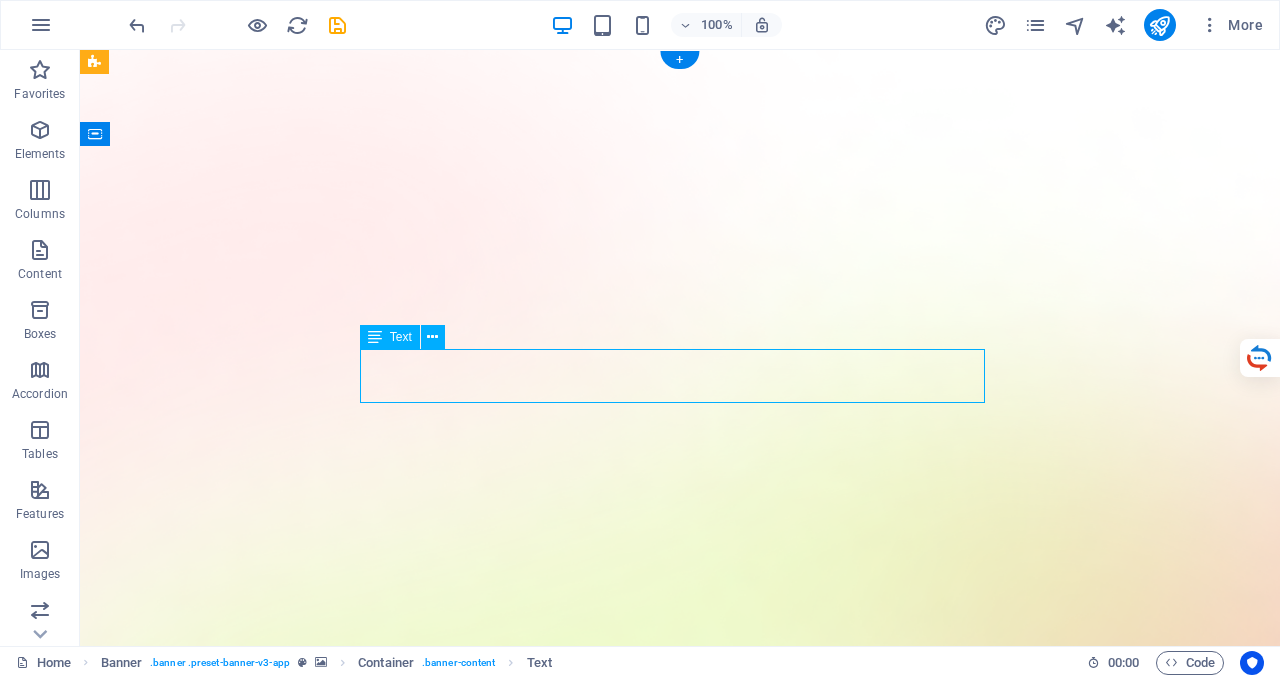 click on "Lorem ipsum dolor sit amet, consectetur adipiscing elit, sed do eiusmod tempor incididunt ut labore et dolore magna aliqua." at bounding box center [680, 1817] 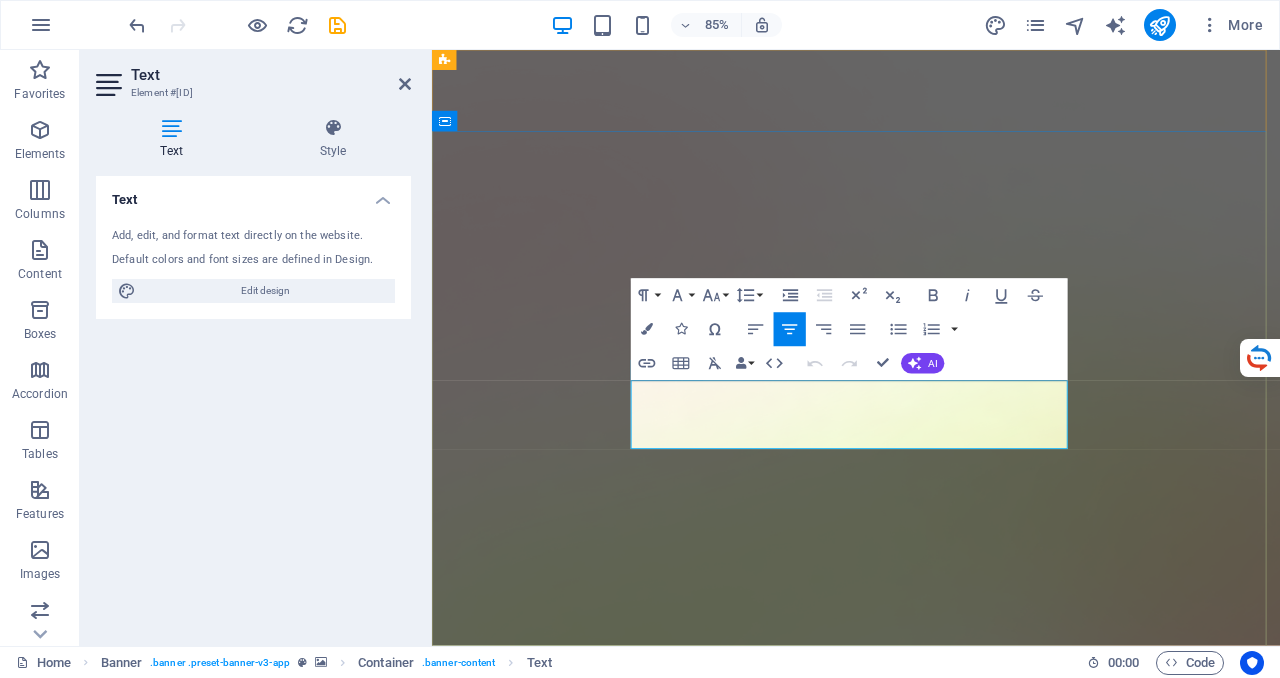 drag, startPoint x: 982, startPoint y: 505, endPoint x: 673, endPoint y: 447, distance: 314.39624 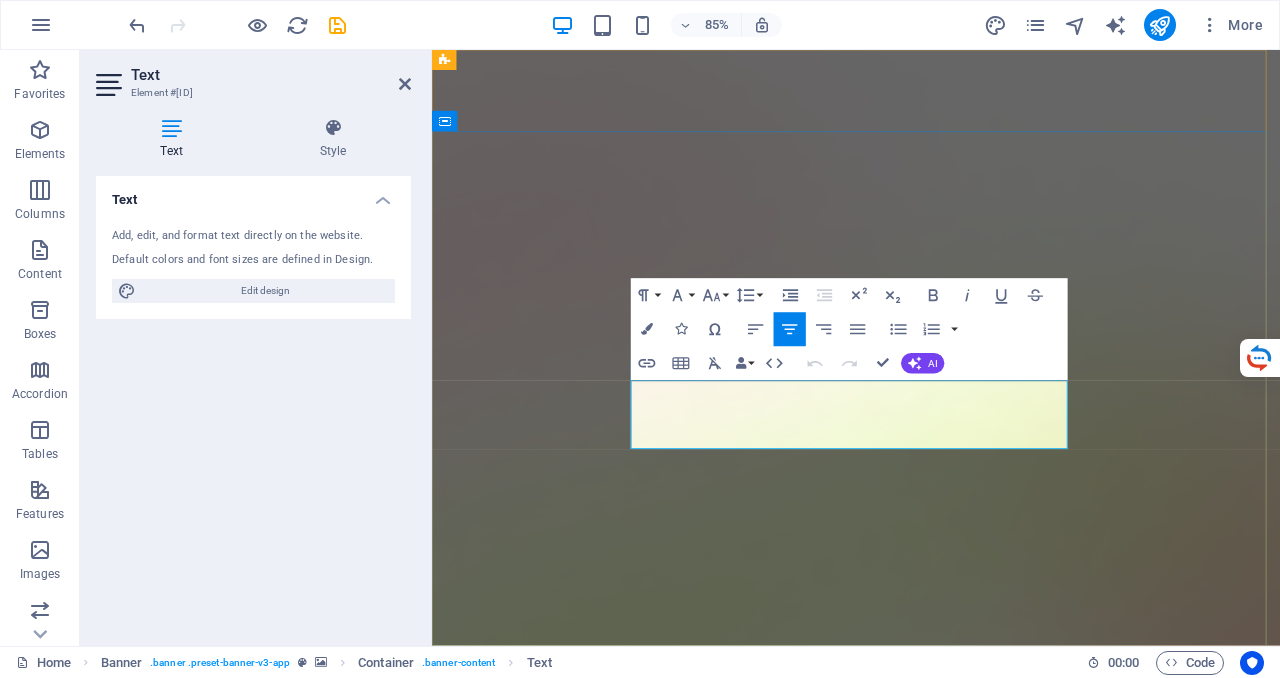 type 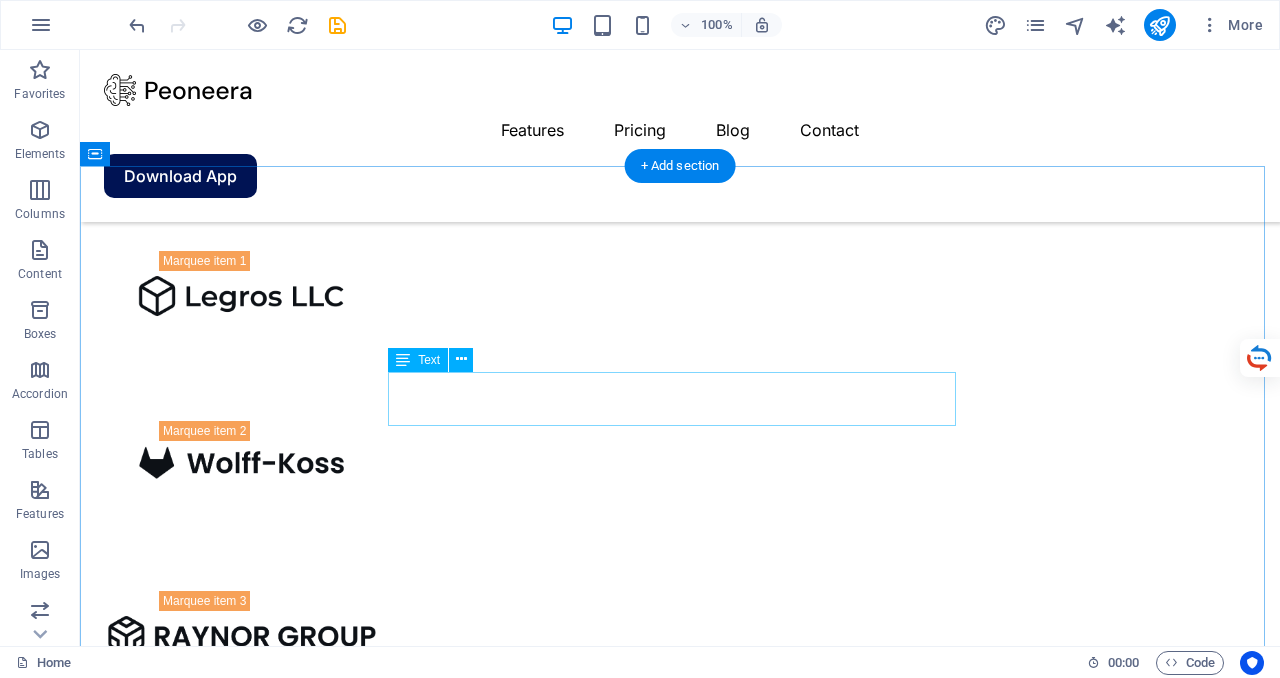 scroll, scrollTop: 2588, scrollLeft: 0, axis: vertical 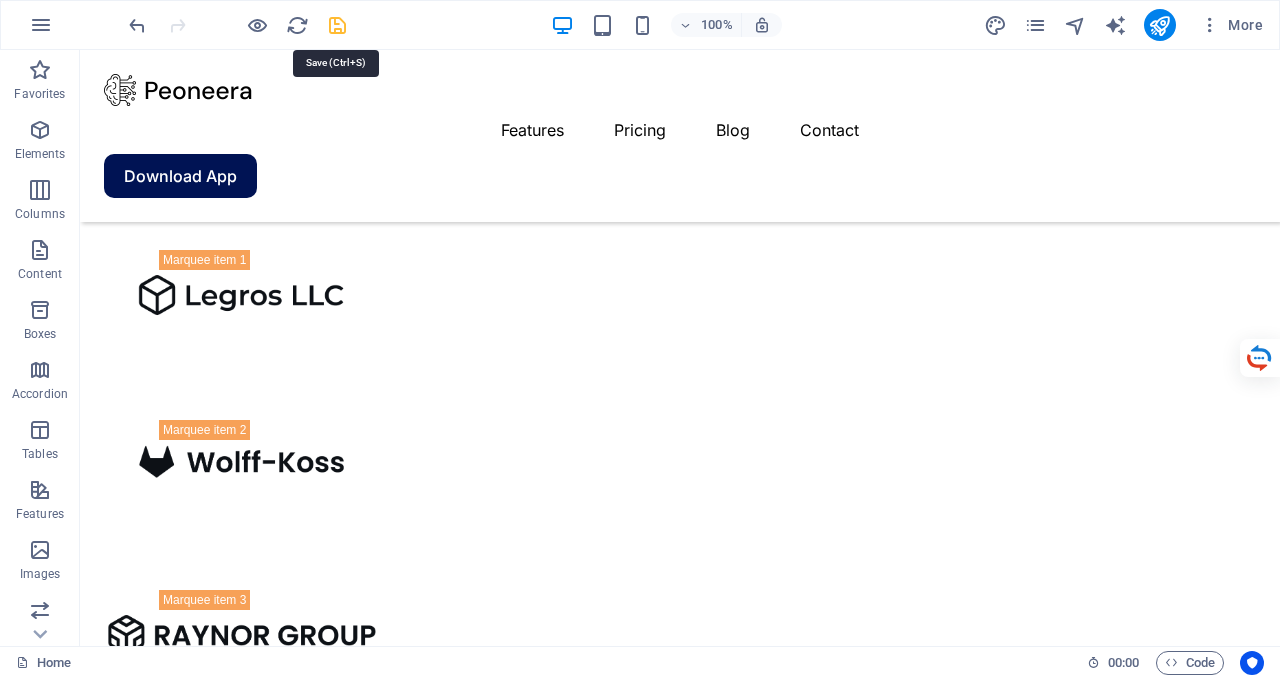 click at bounding box center (337, 25) 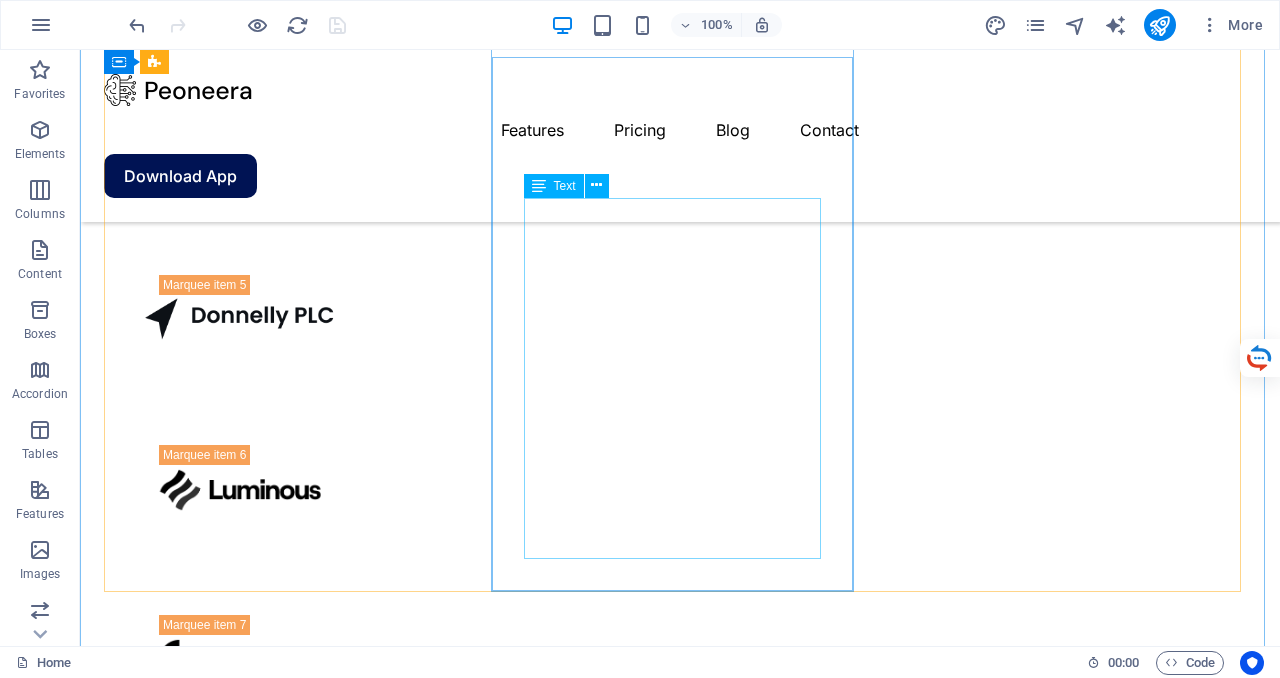 scroll, scrollTop: 3241, scrollLeft: 0, axis: vertical 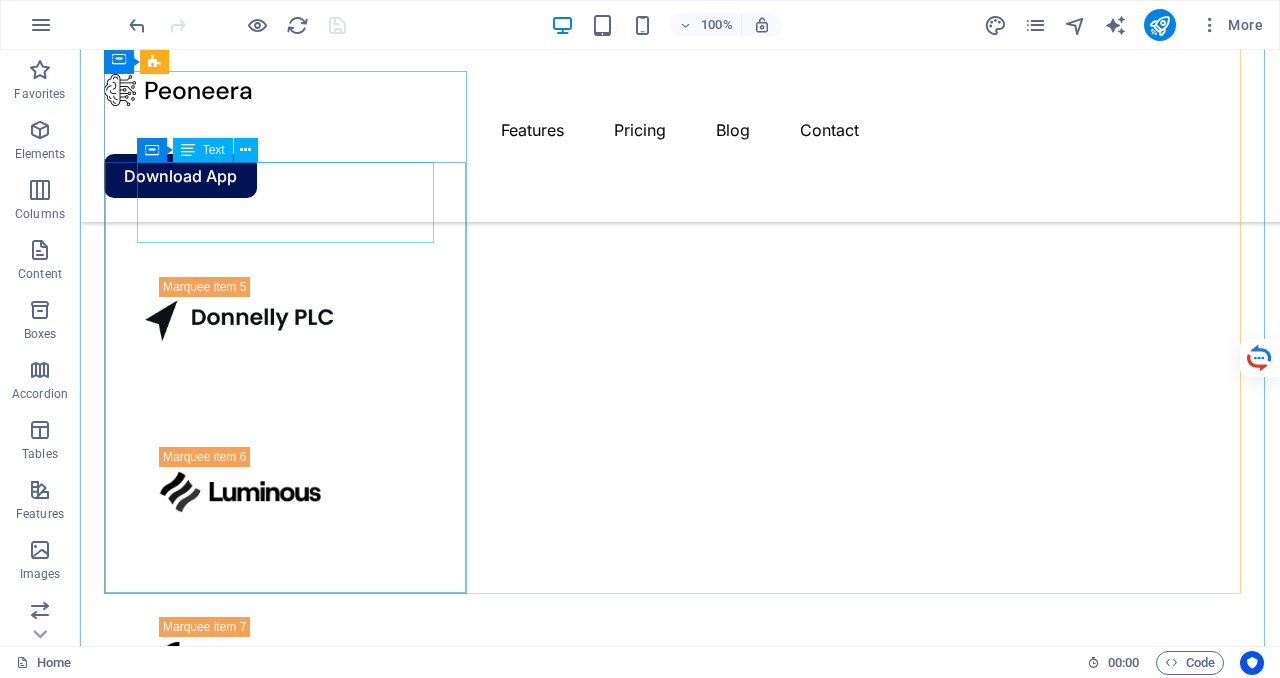click on "$0 /monthly" at bounding box center (680, 3994) 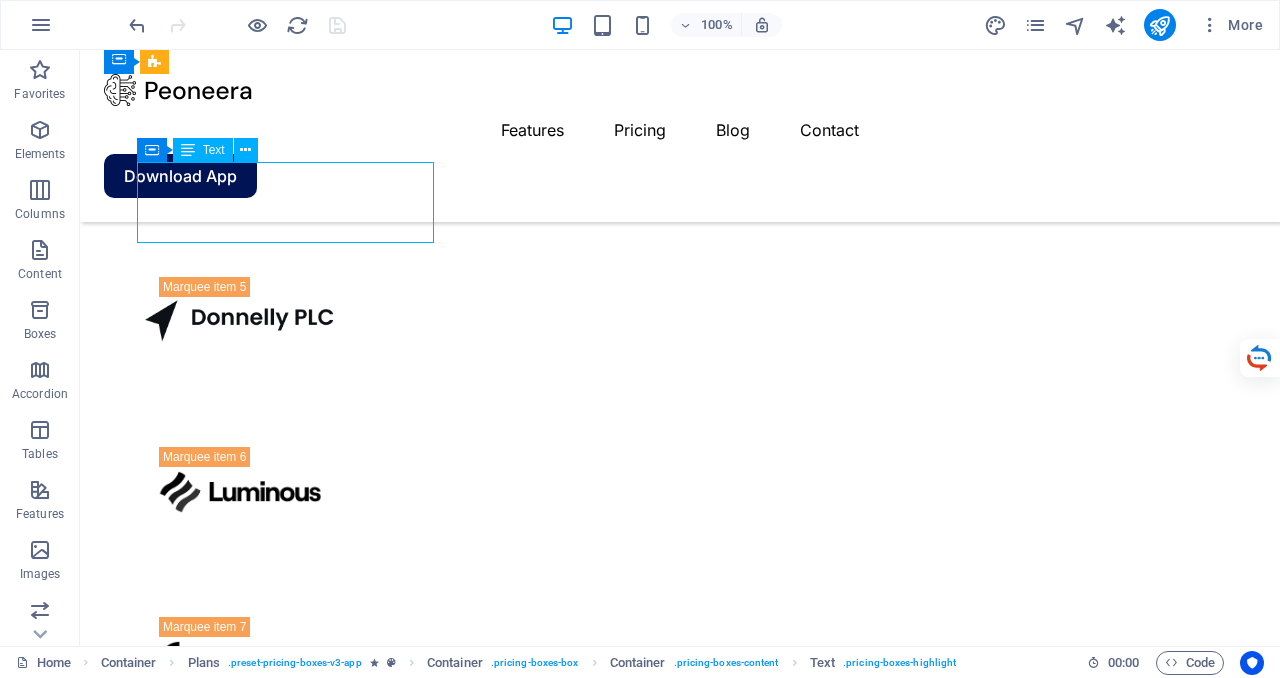 click on "$0 /monthly" at bounding box center [680, 3994] 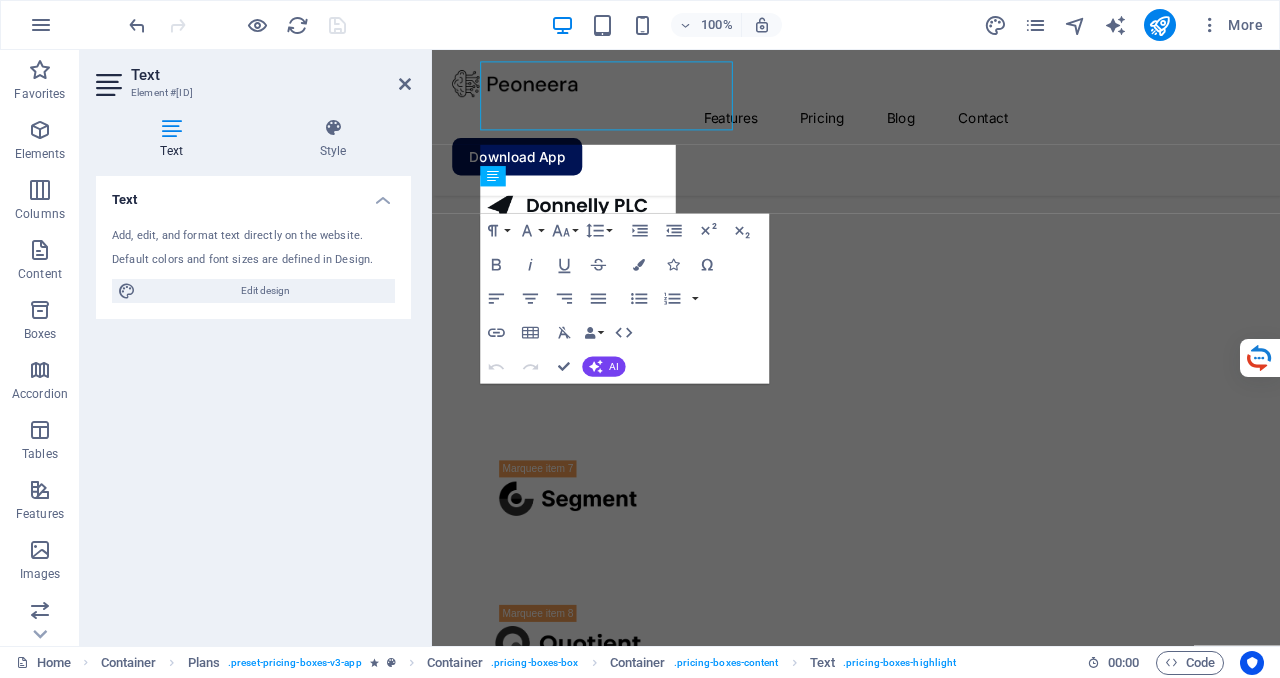 scroll, scrollTop: 3340, scrollLeft: 0, axis: vertical 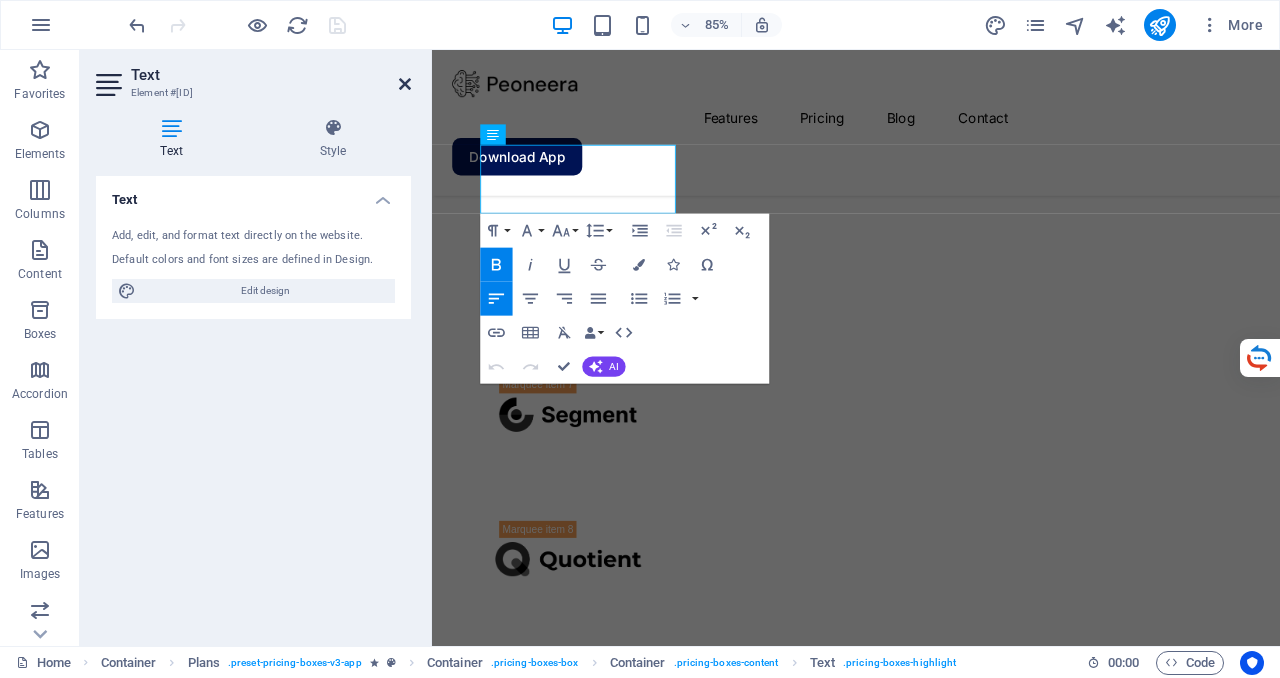 click at bounding box center [405, 84] 